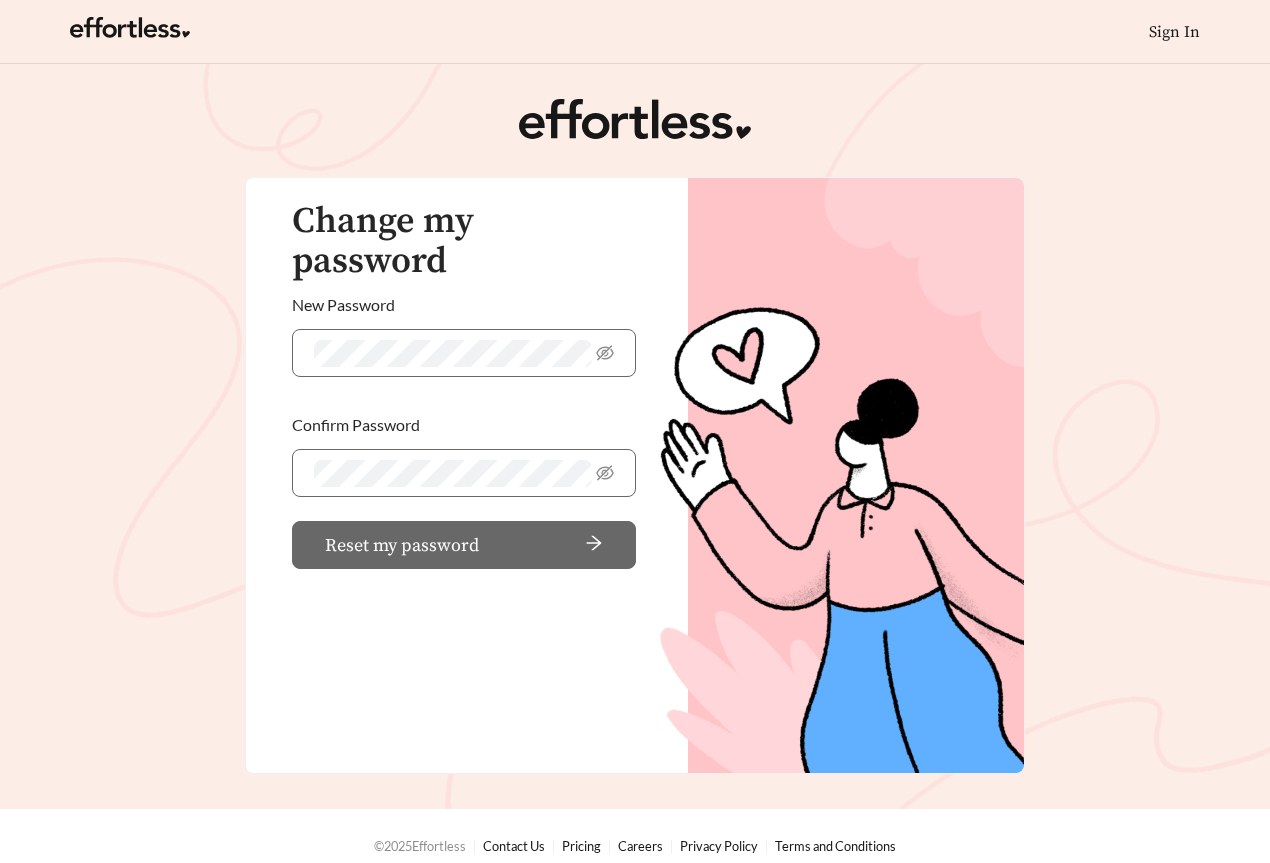 scroll, scrollTop: 0, scrollLeft: 0, axis: both 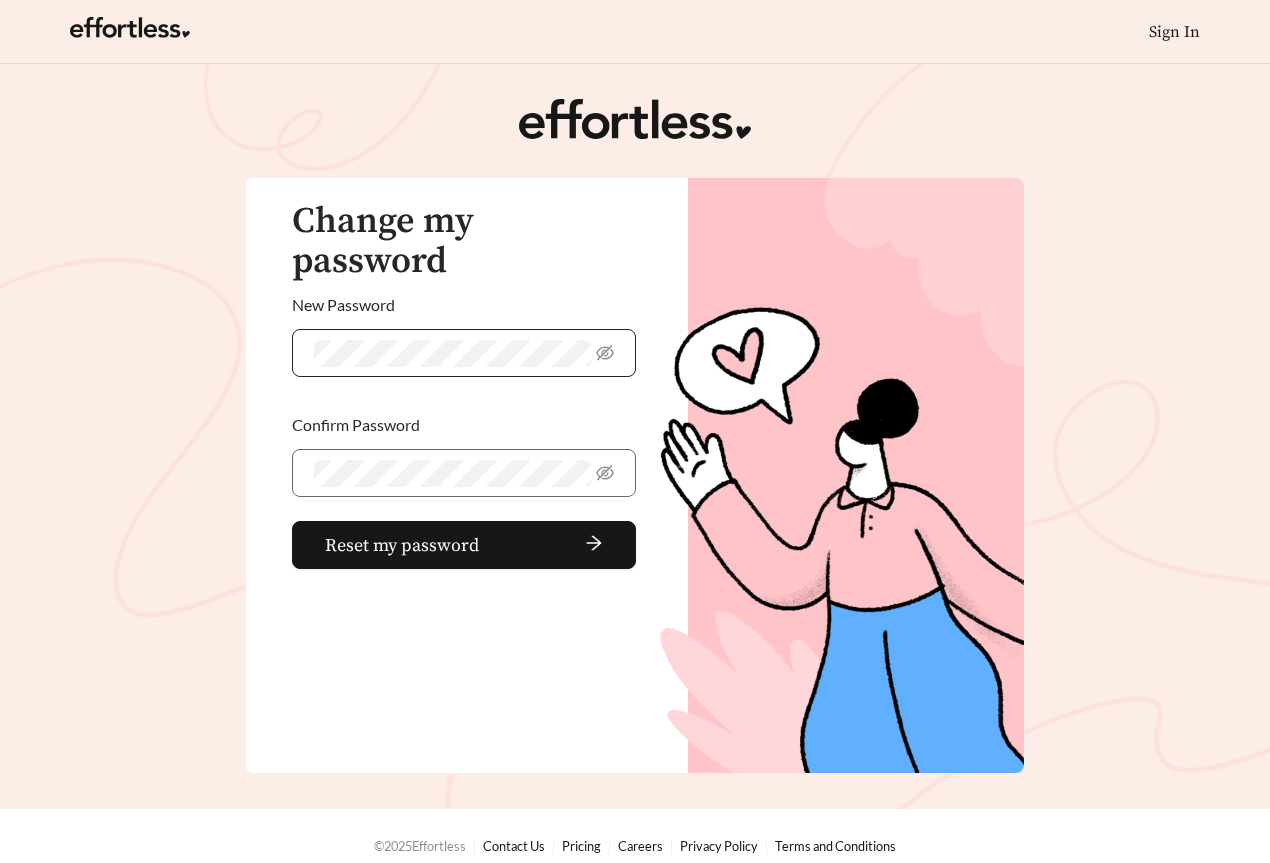 click at bounding box center [464, 353] 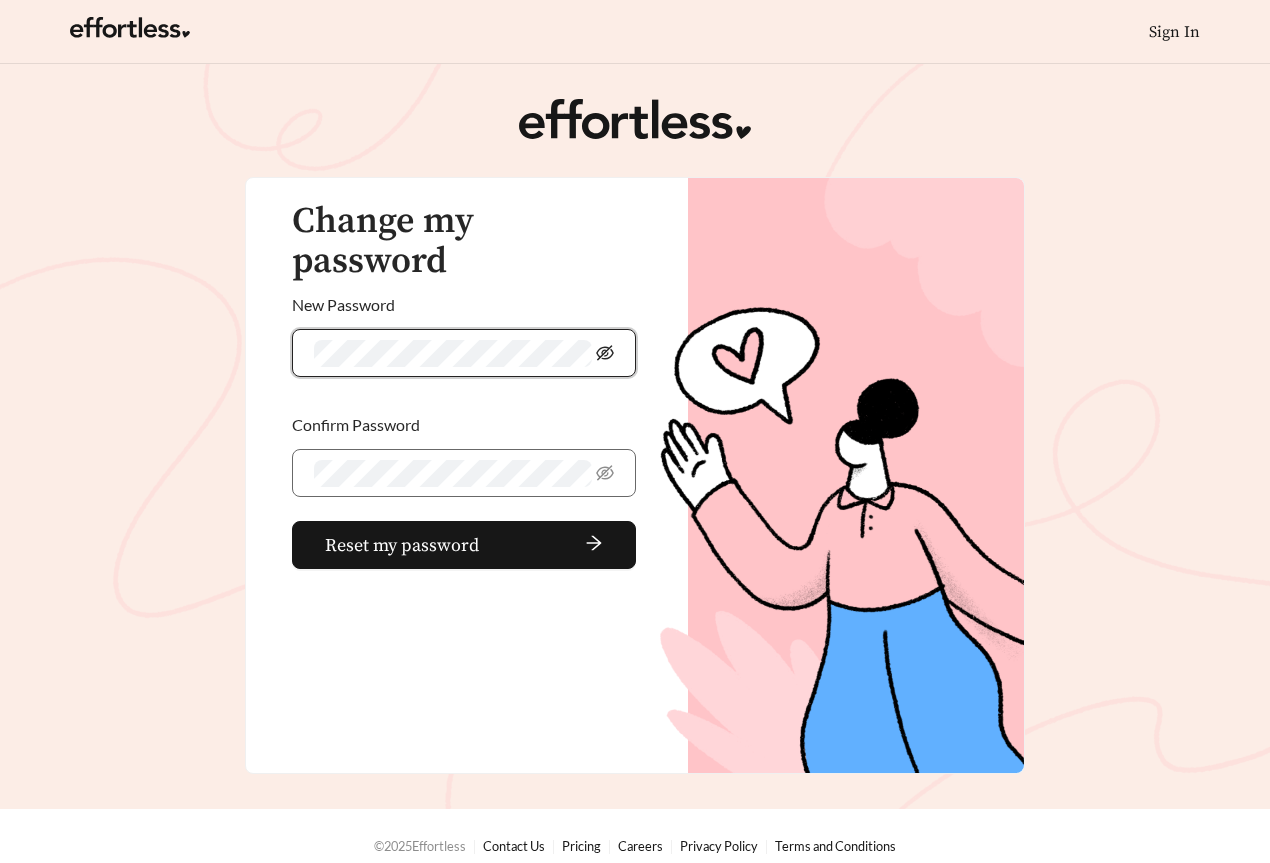 click at bounding box center [605, 353] 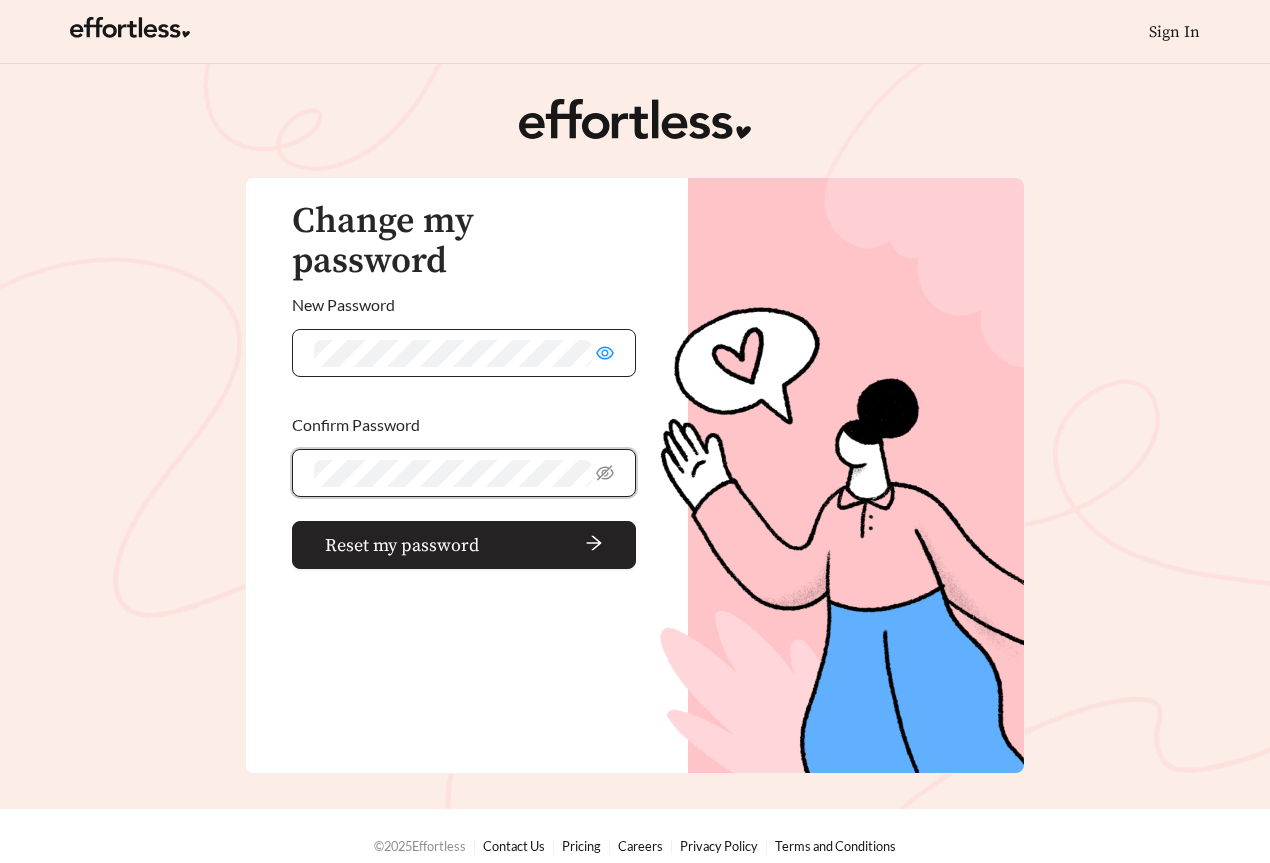 click on "Reset my password" at bounding box center (402, 545) 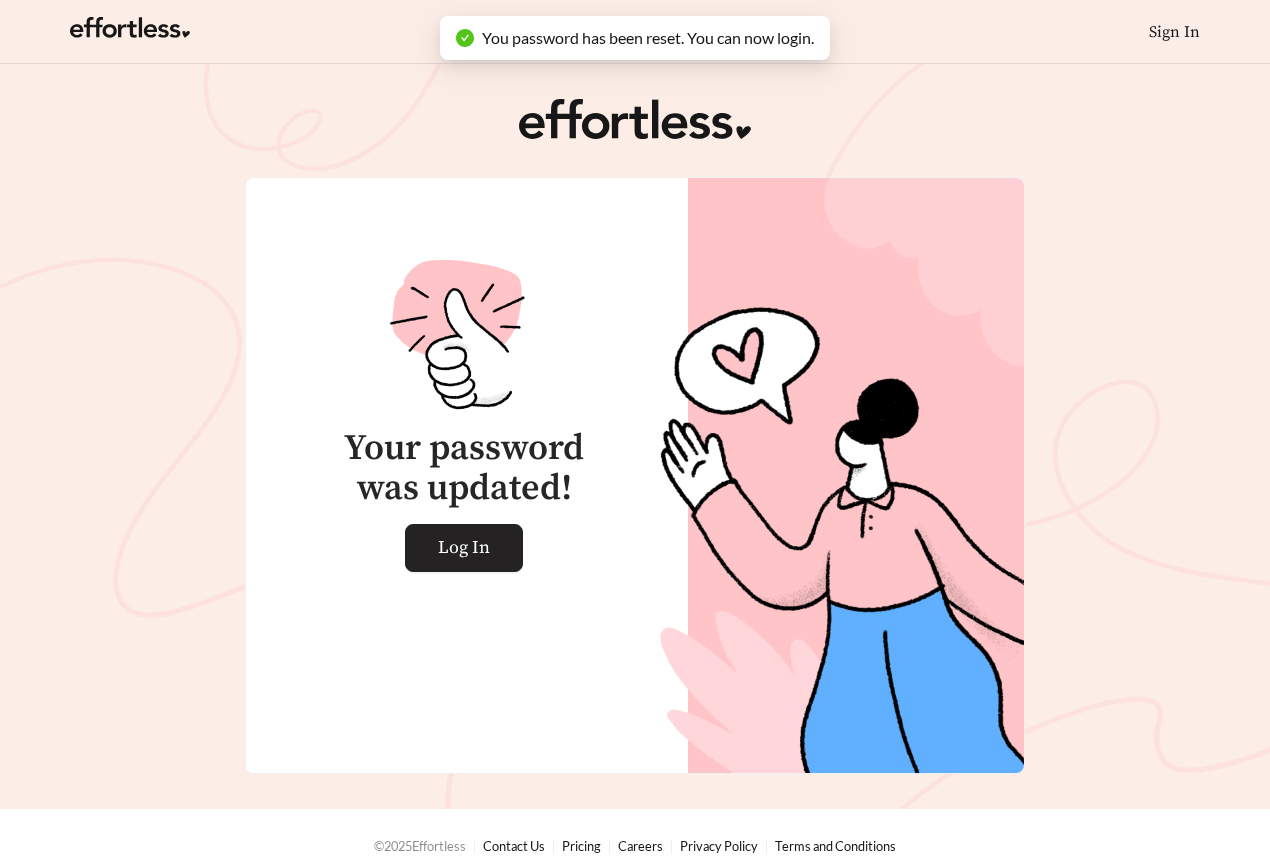 click on "Log In" at bounding box center (464, 548) 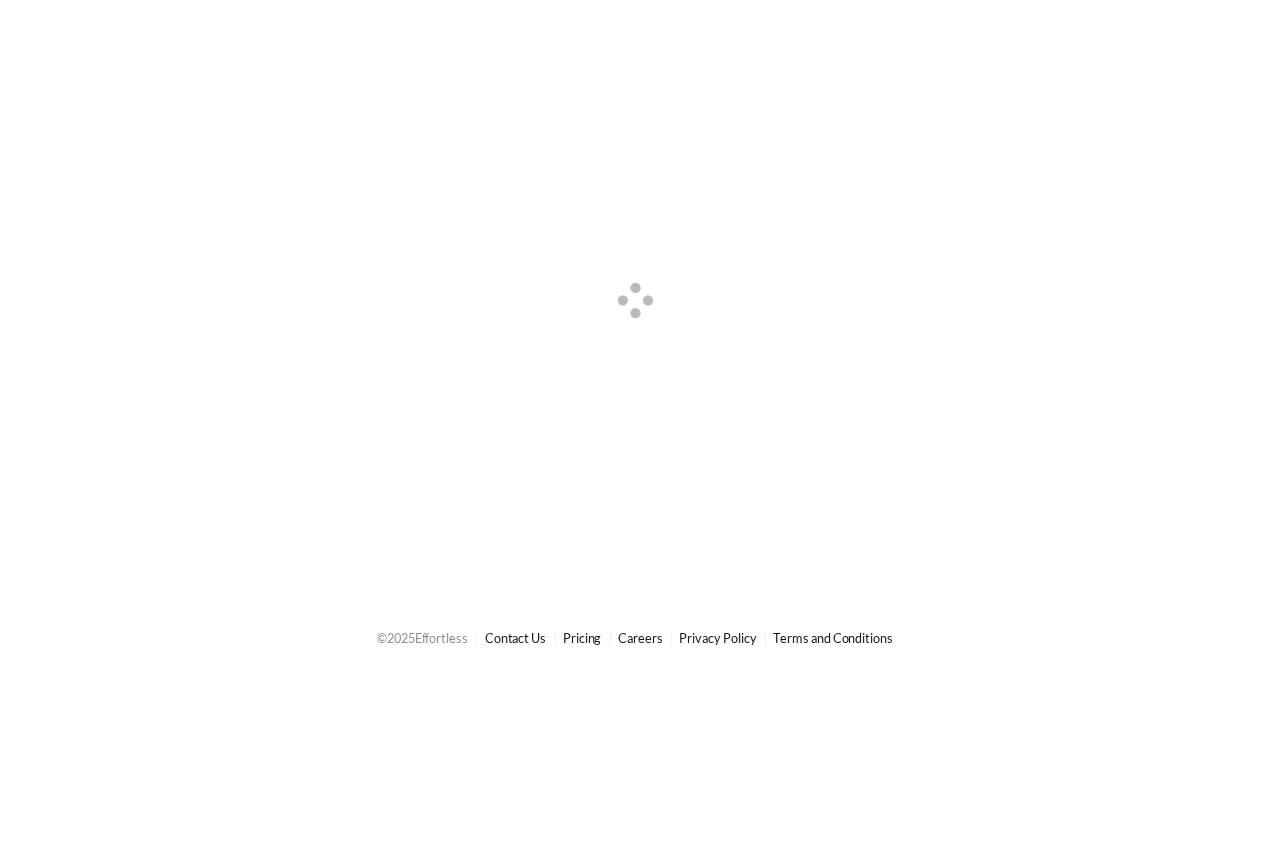 scroll, scrollTop: 0, scrollLeft: 0, axis: both 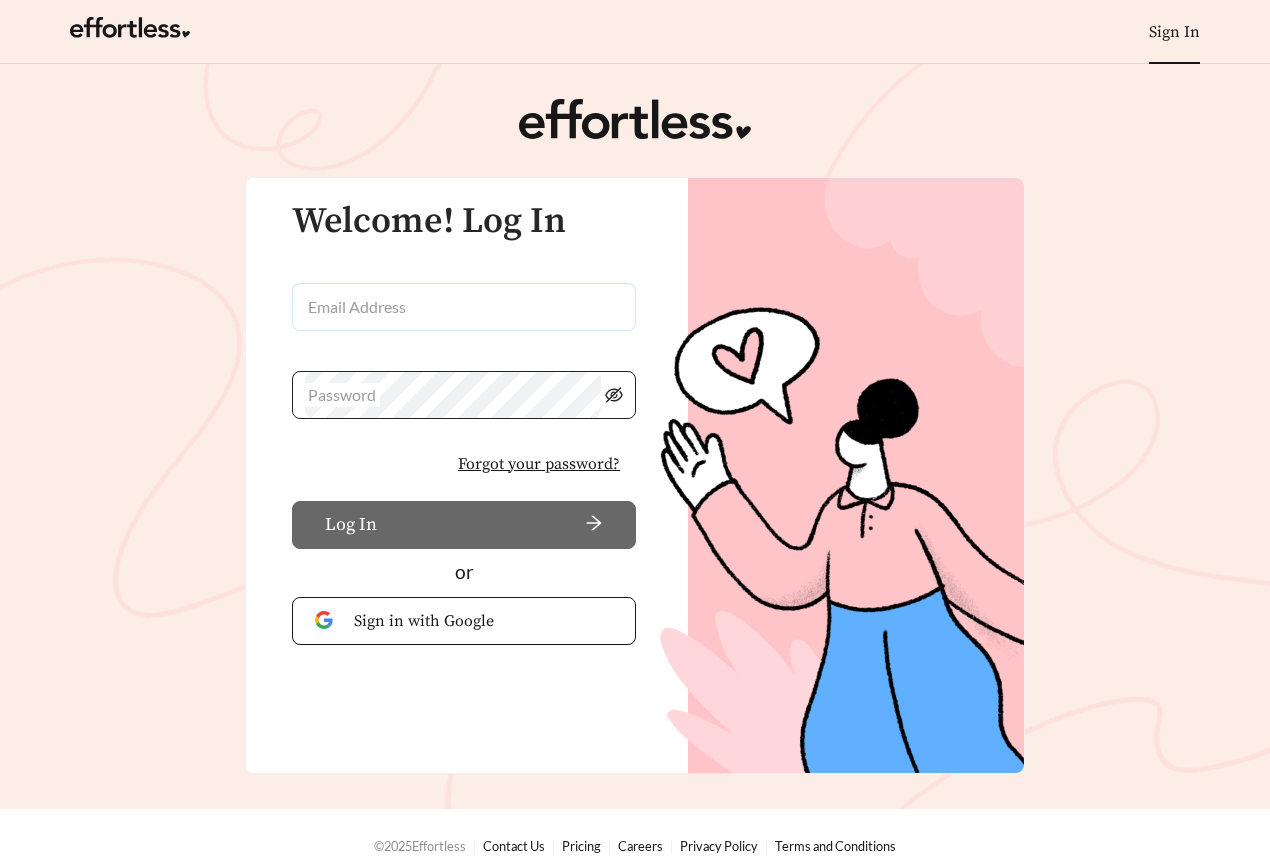 type on "**********" 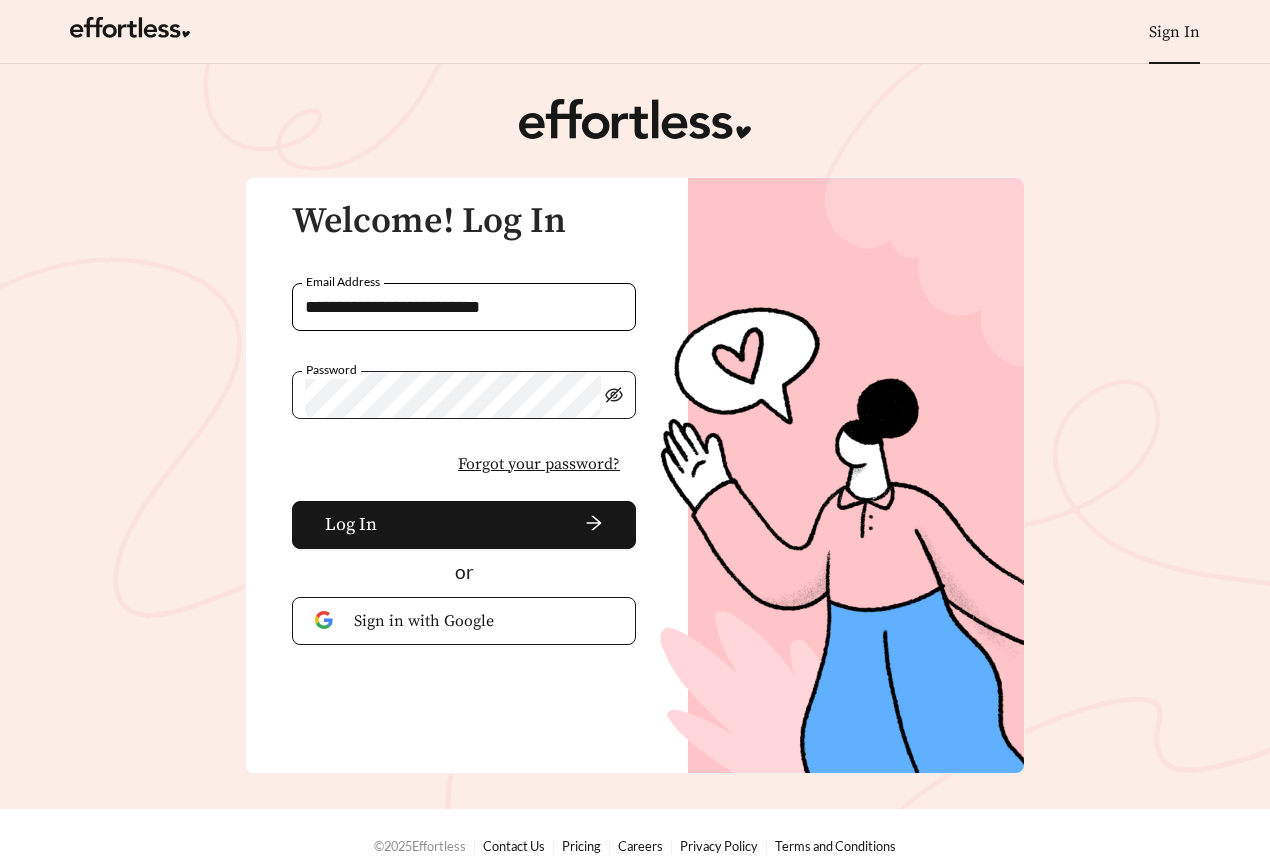 click at bounding box center (614, 395) 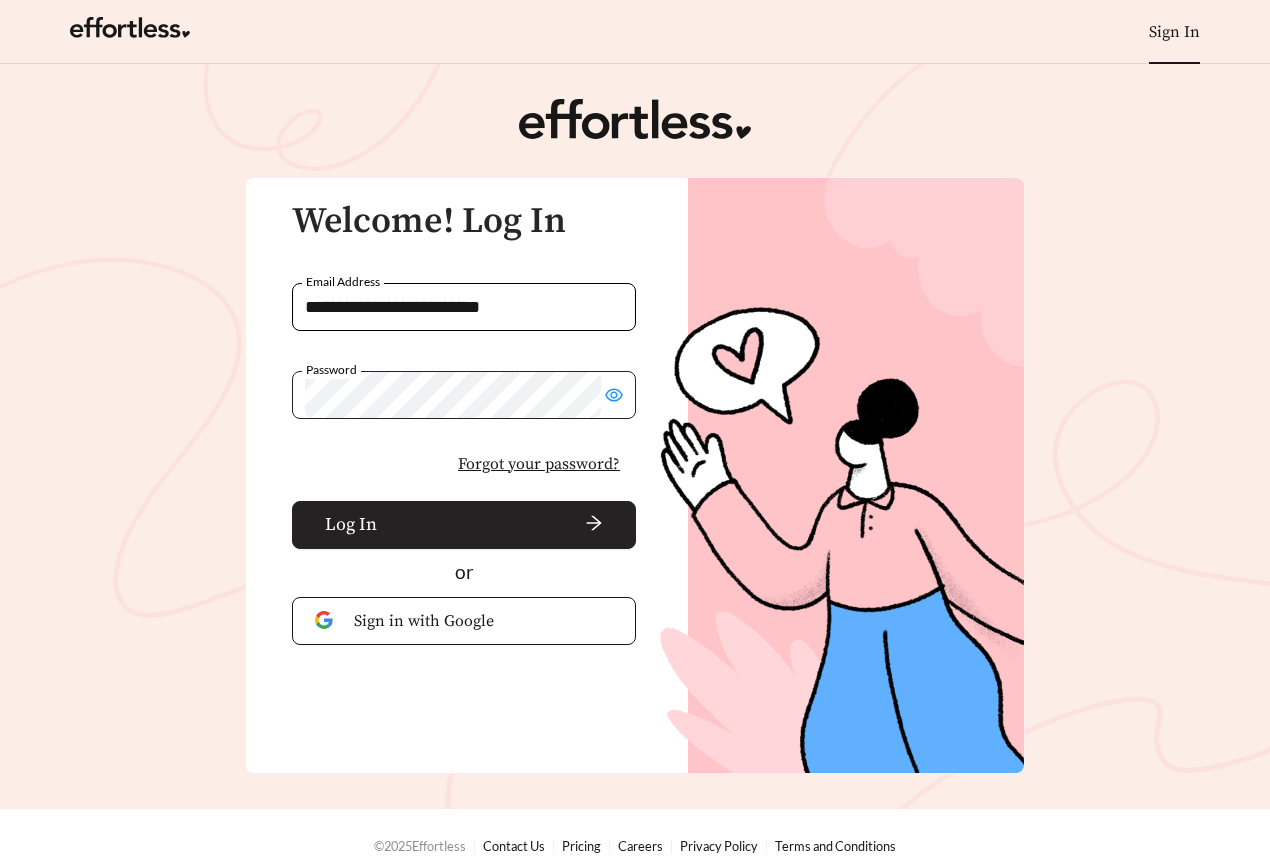 click at bounding box center (494, 525) 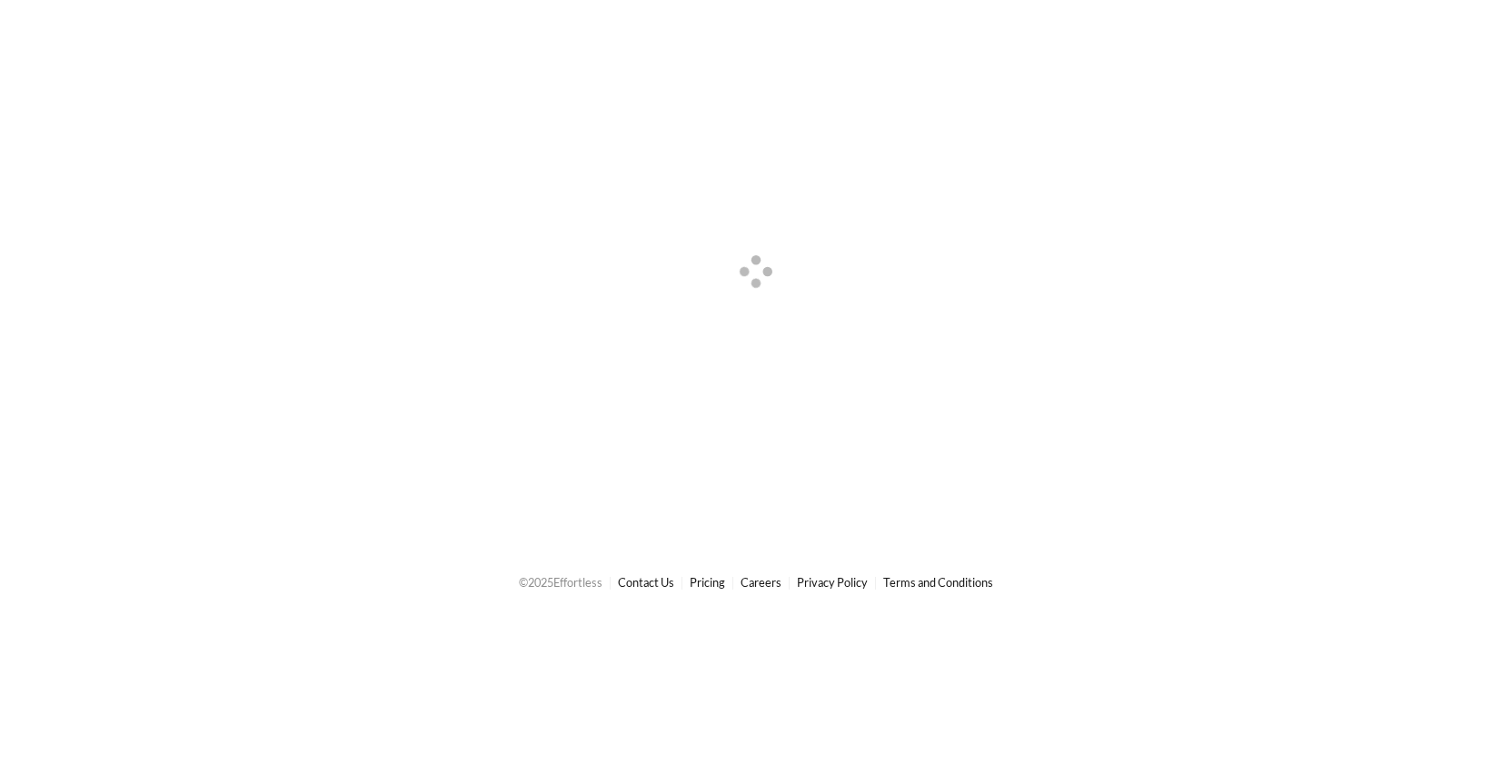 scroll, scrollTop: 0, scrollLeft: 0, axis: both 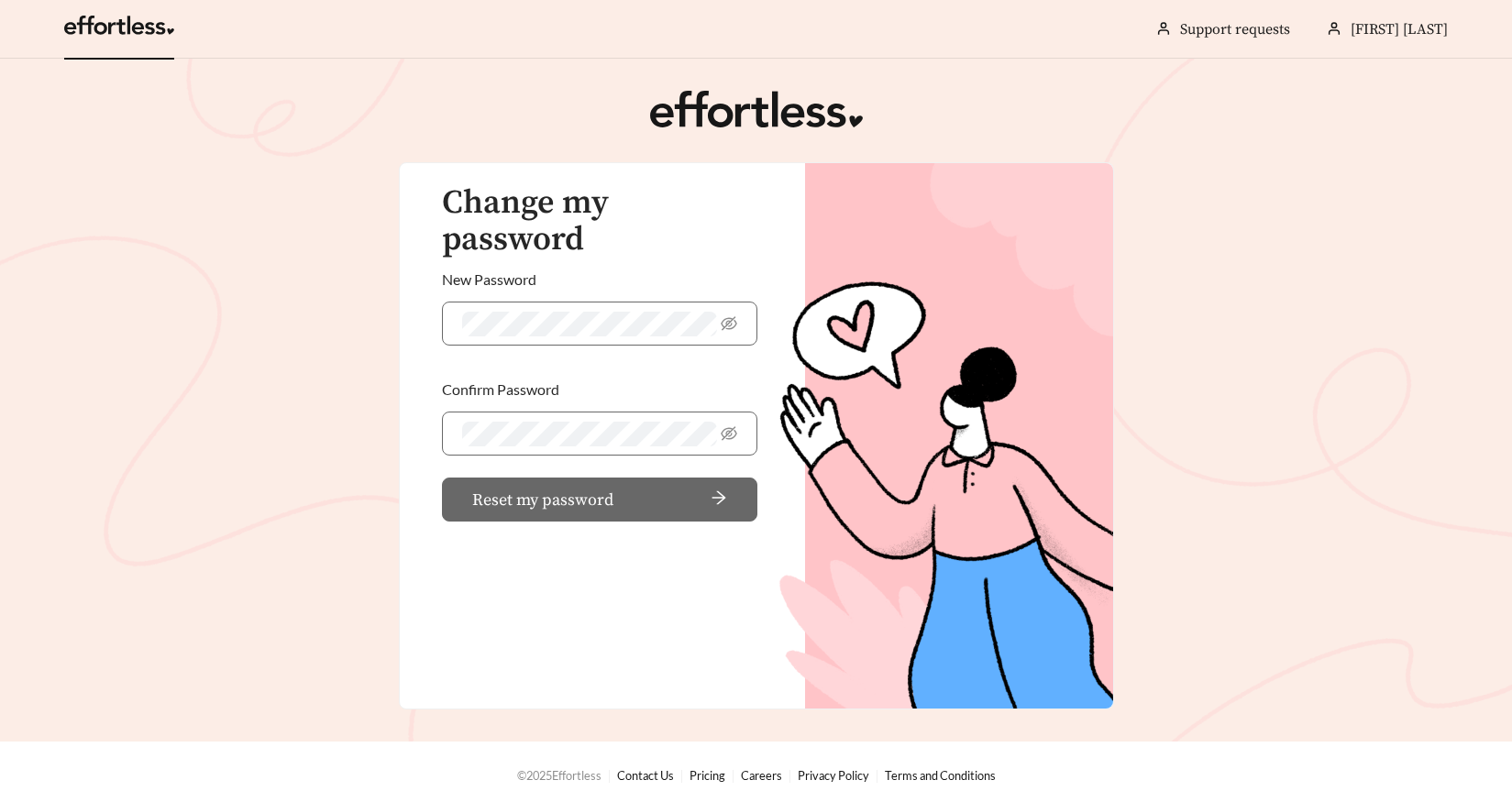 click at bounding box center (119, 30) 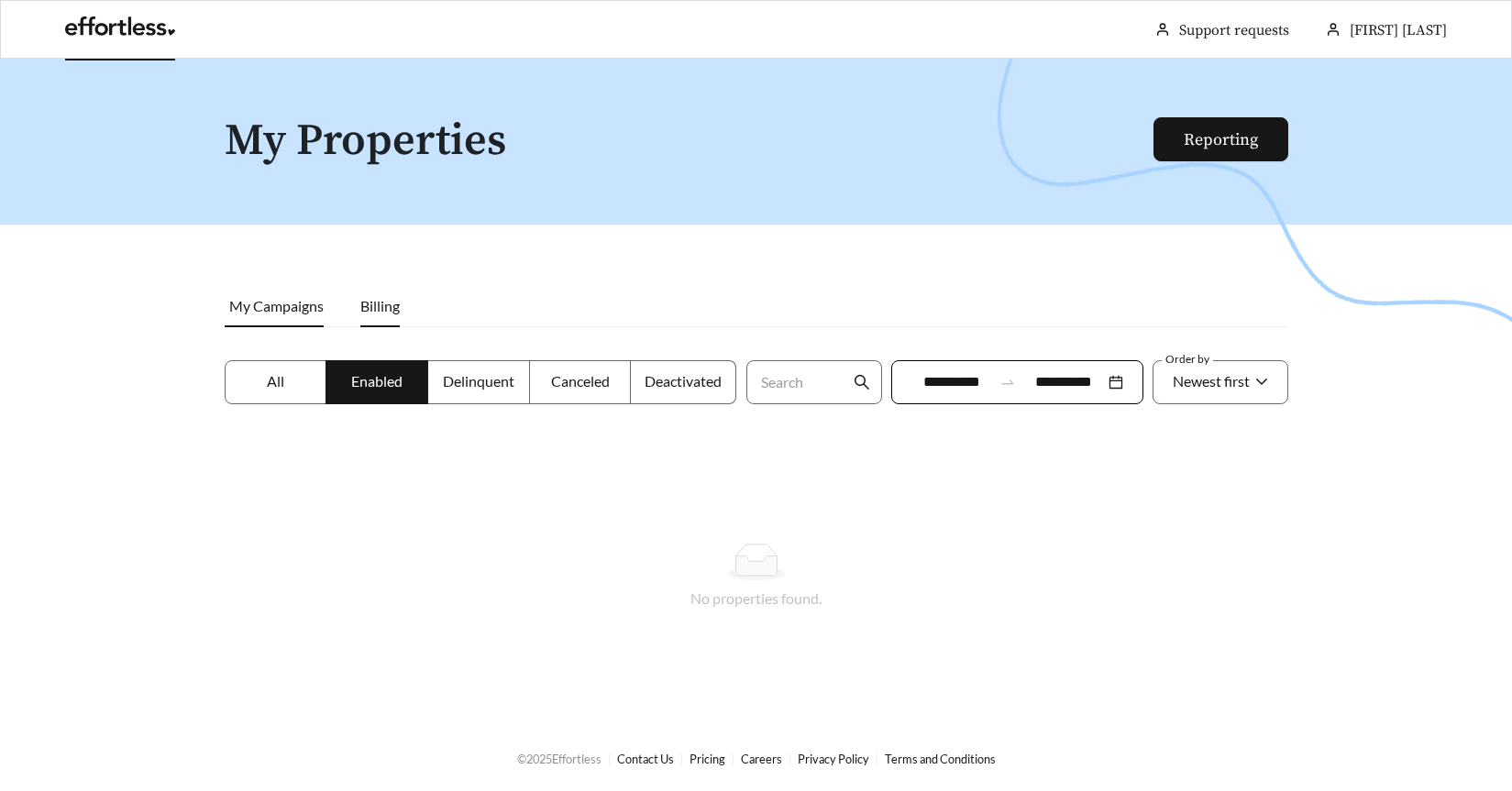 click on "Billing" at bounding box center [380, 305] 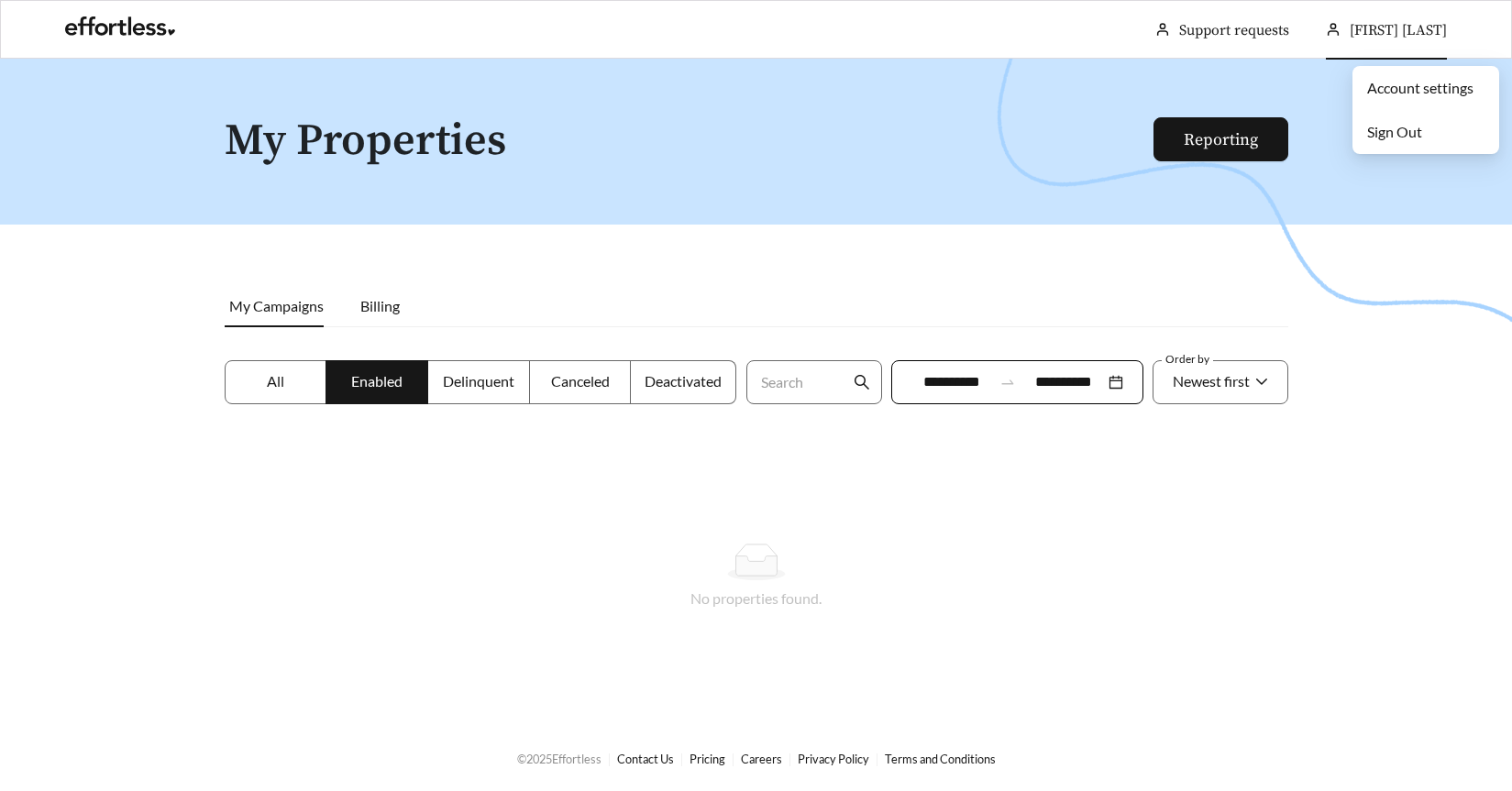 click on "[FIRST] [LAST]" at bounding box center (1398, 30) 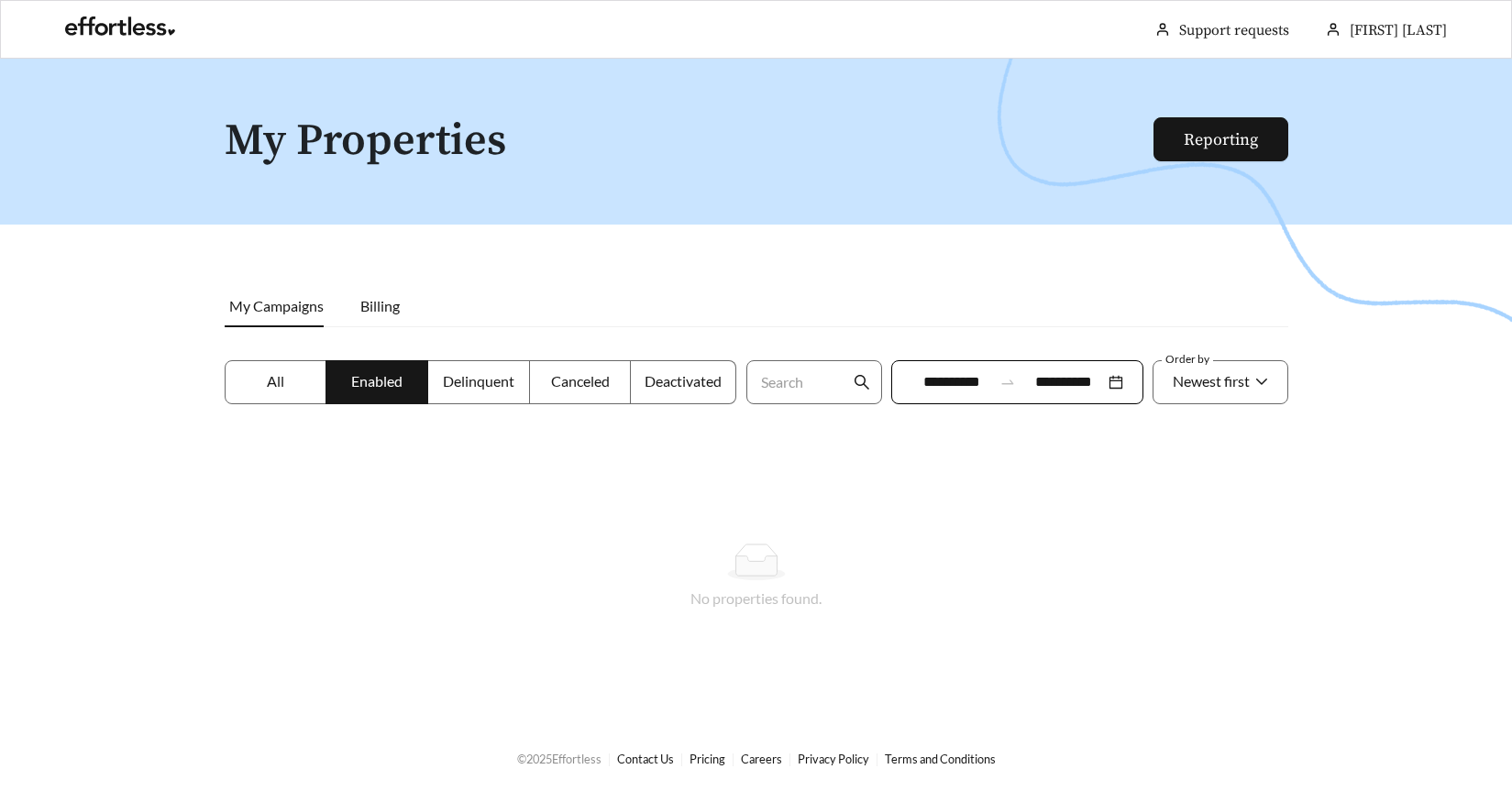 drag, startPoint x: 943, startPoint y: 9, endPoint x: 965, endPoint y: 38, distance: 36 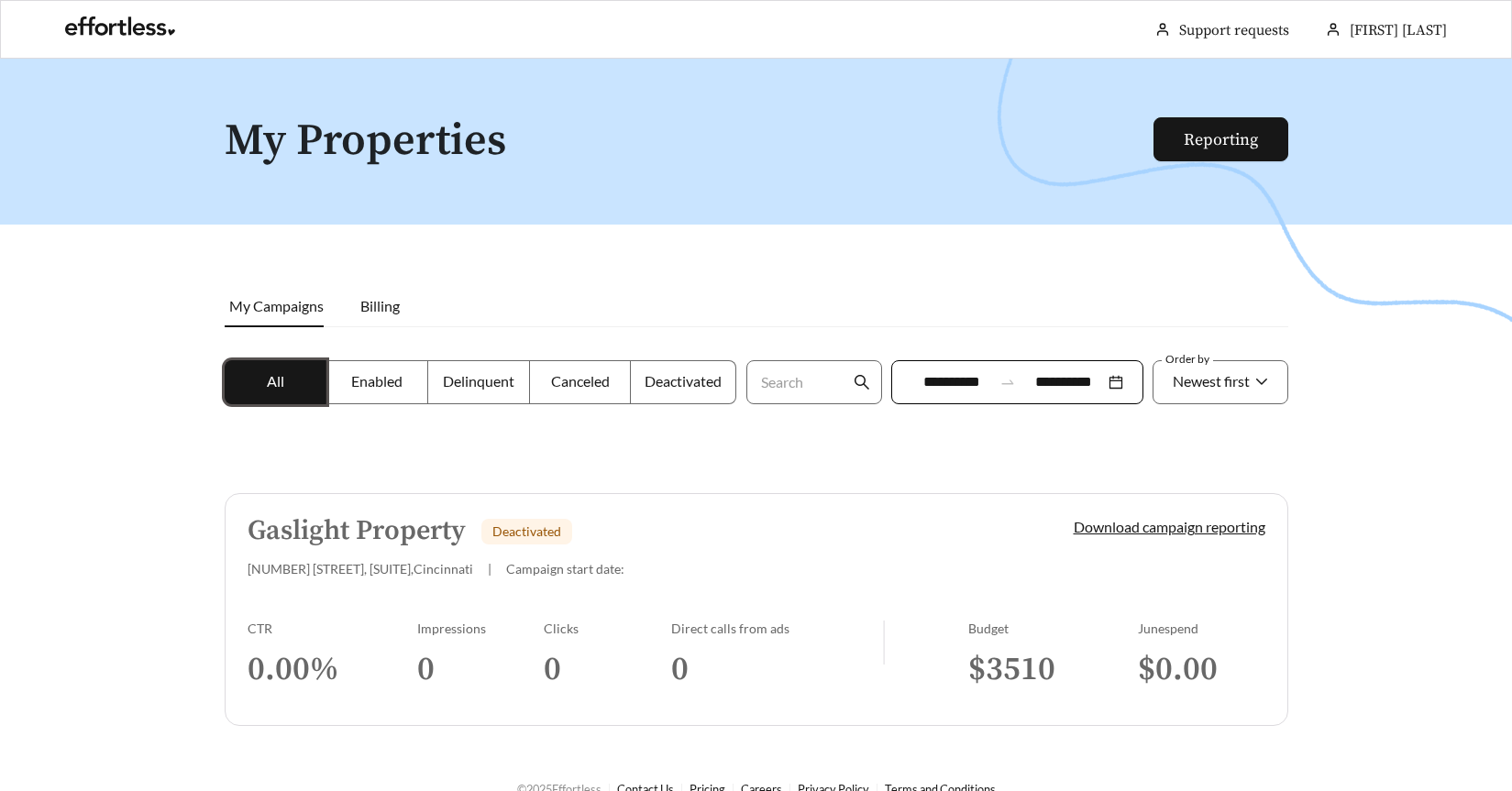 scroll, scrollTop: 59, scrollLeft: 0, axis: vertical 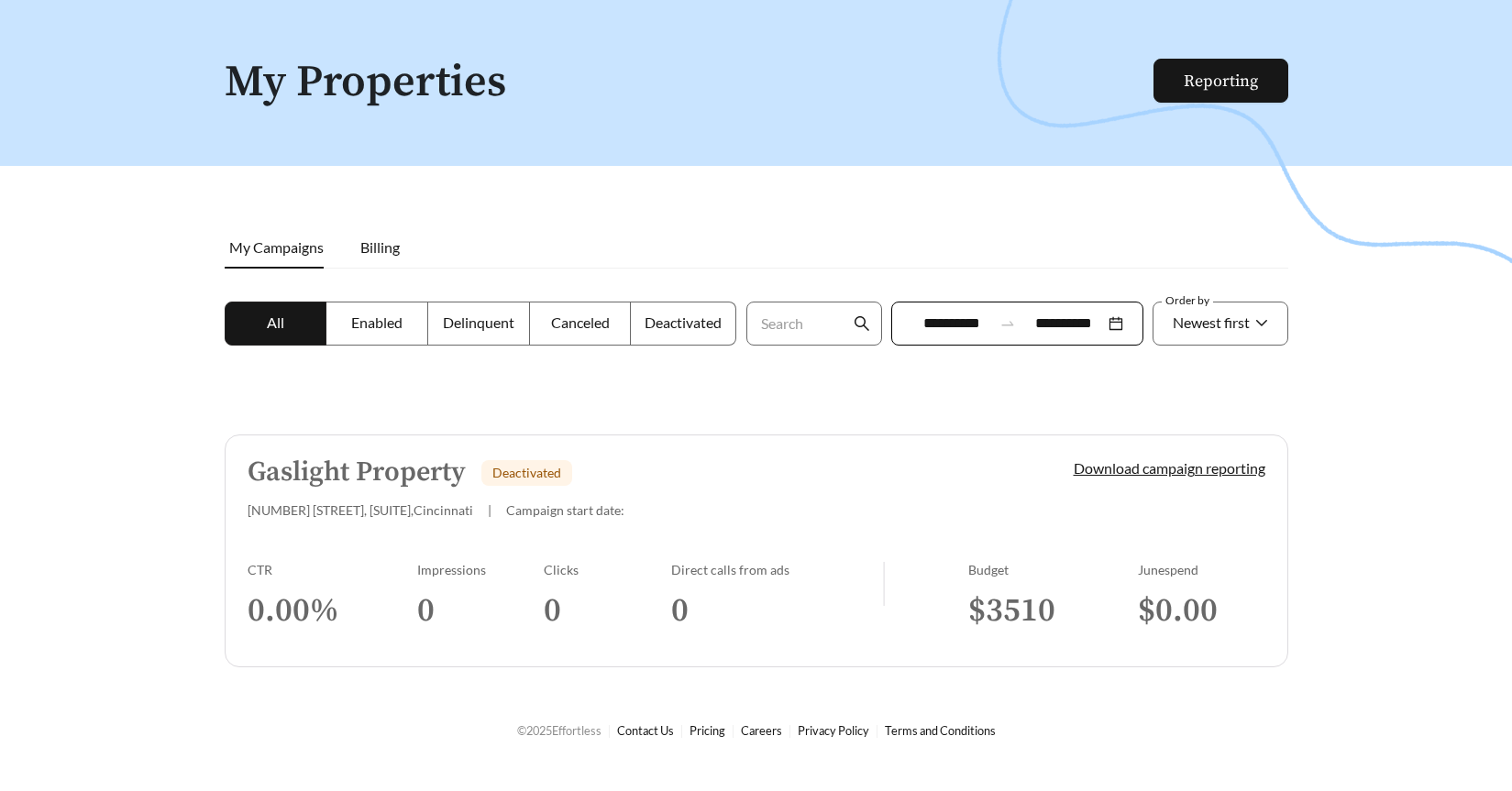click at bounding box center [276, 324] 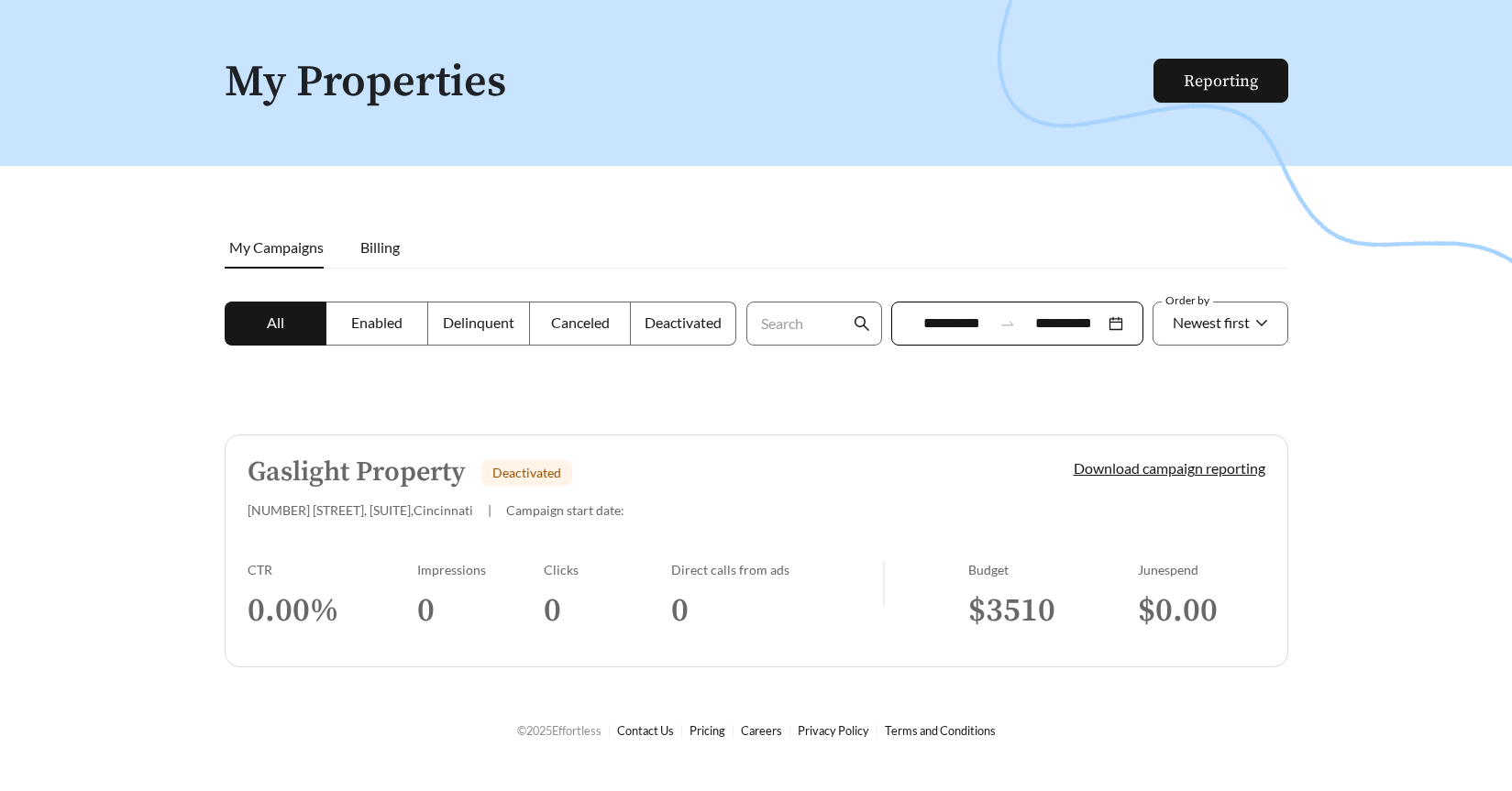 click on "Gaslight Property" at bounding box center [357, 472] 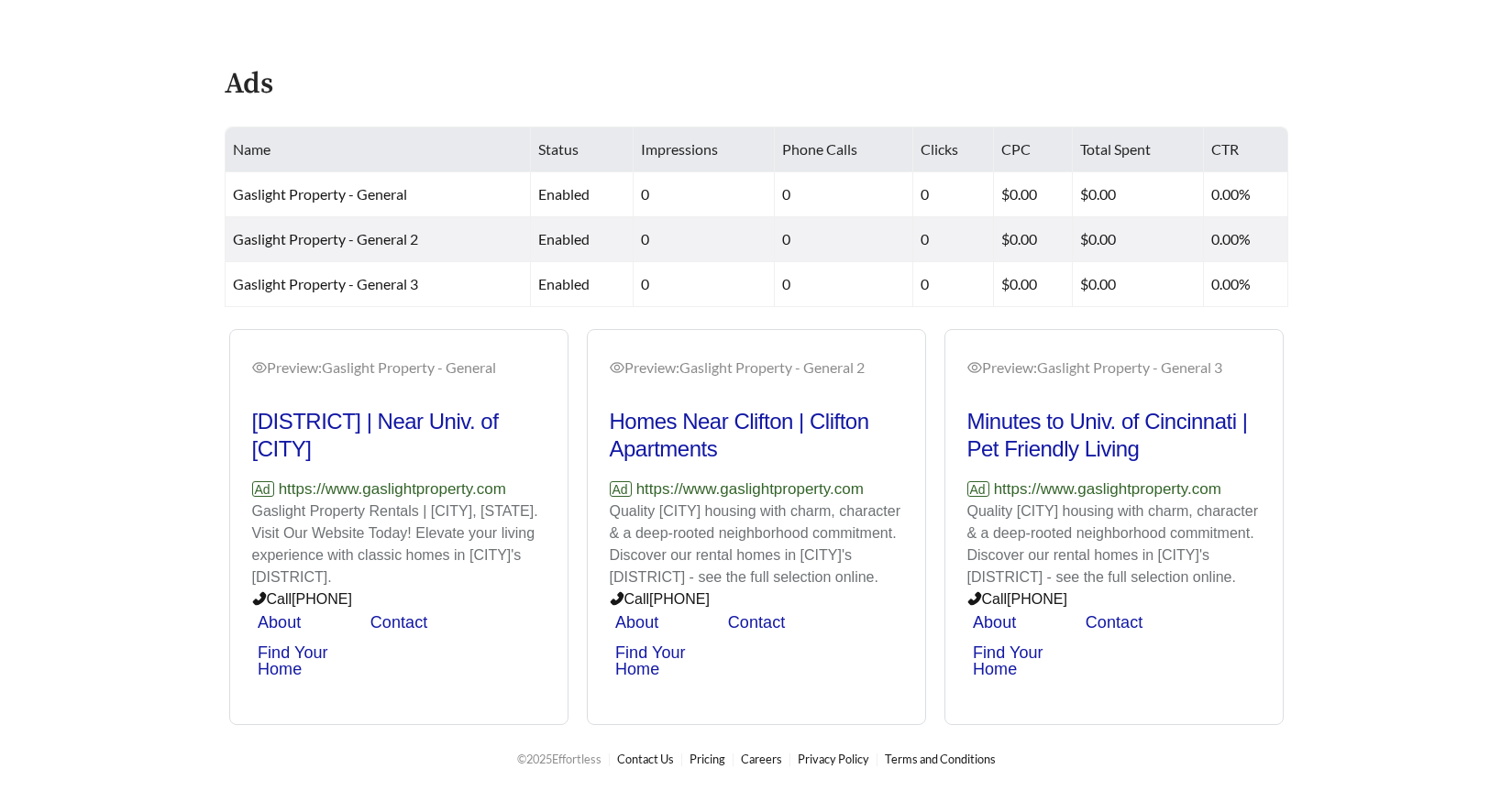 scroll, scrollTop: 0, scrollLeft: 0, axis: both 